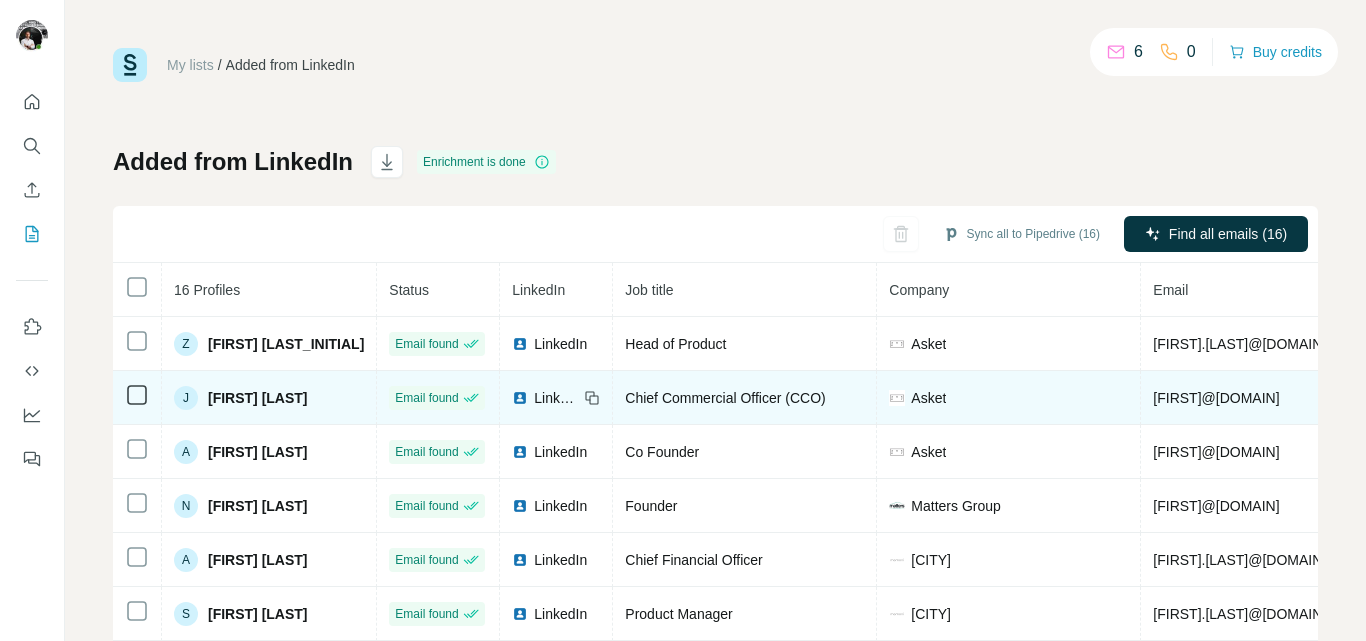scroll, scrollTop: 0, scrollLeft: 0, axis: both 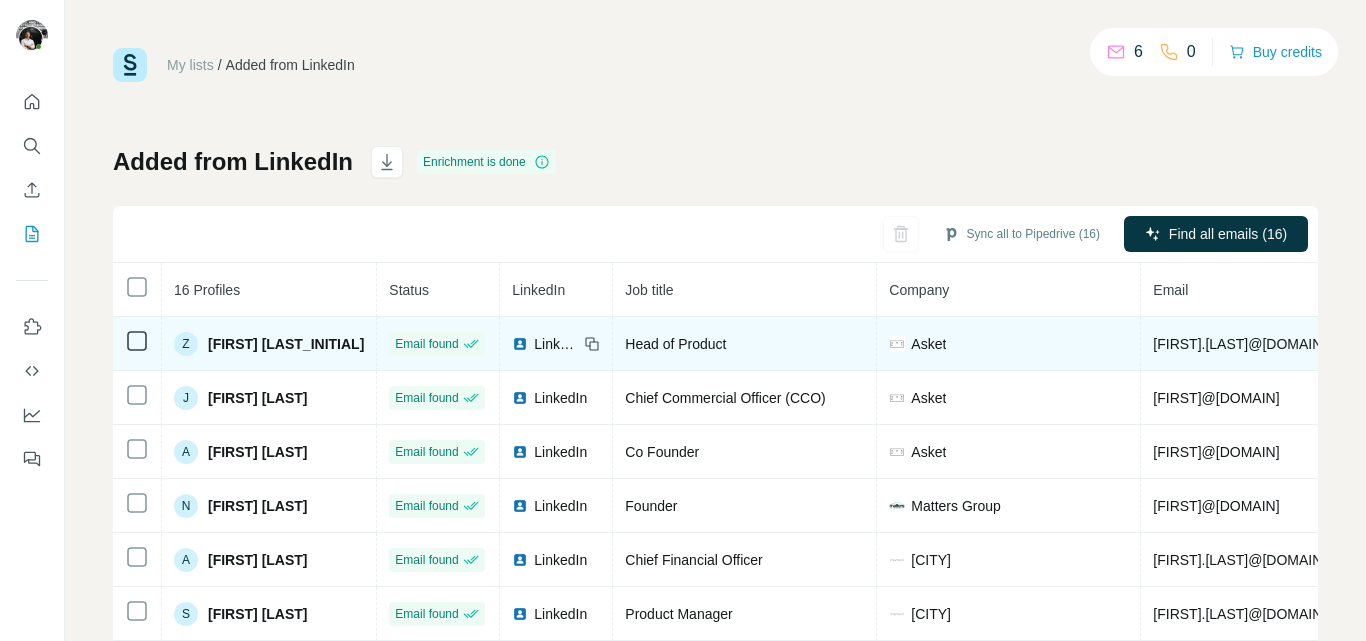 click on "[FIRST] [LAST]" at bounding box center (286, 344) 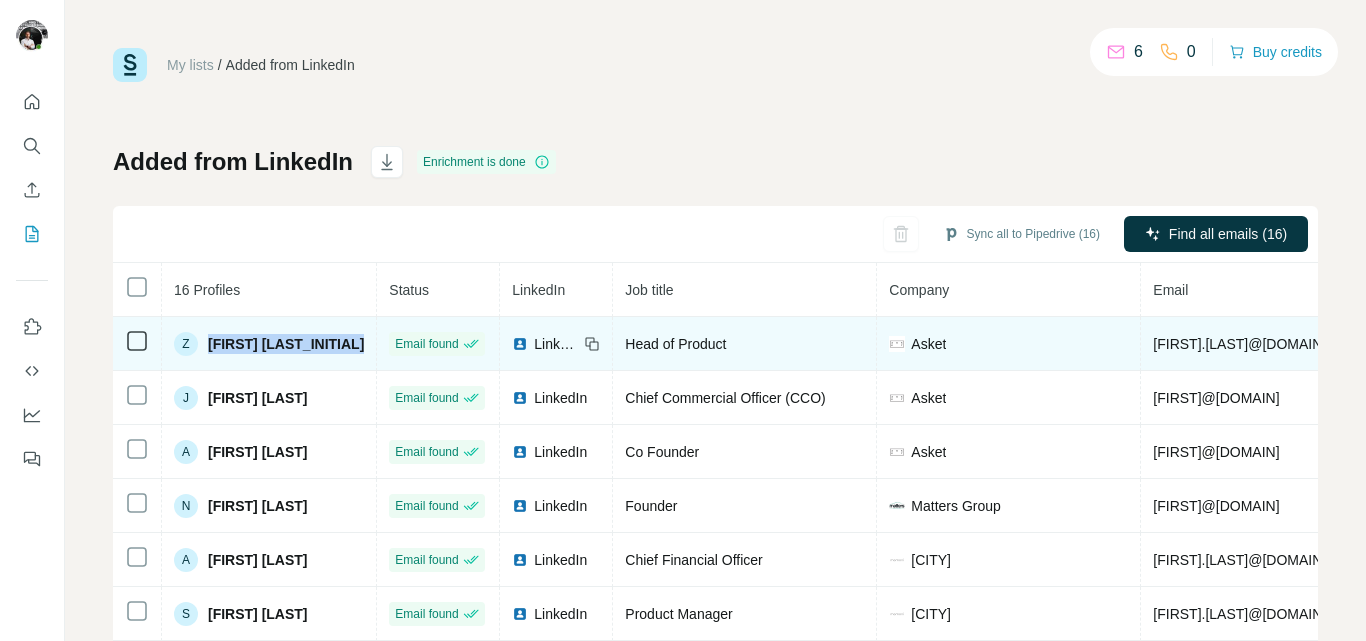 click on "[FIRST] [LAST]" at bounding box center (286, 344) 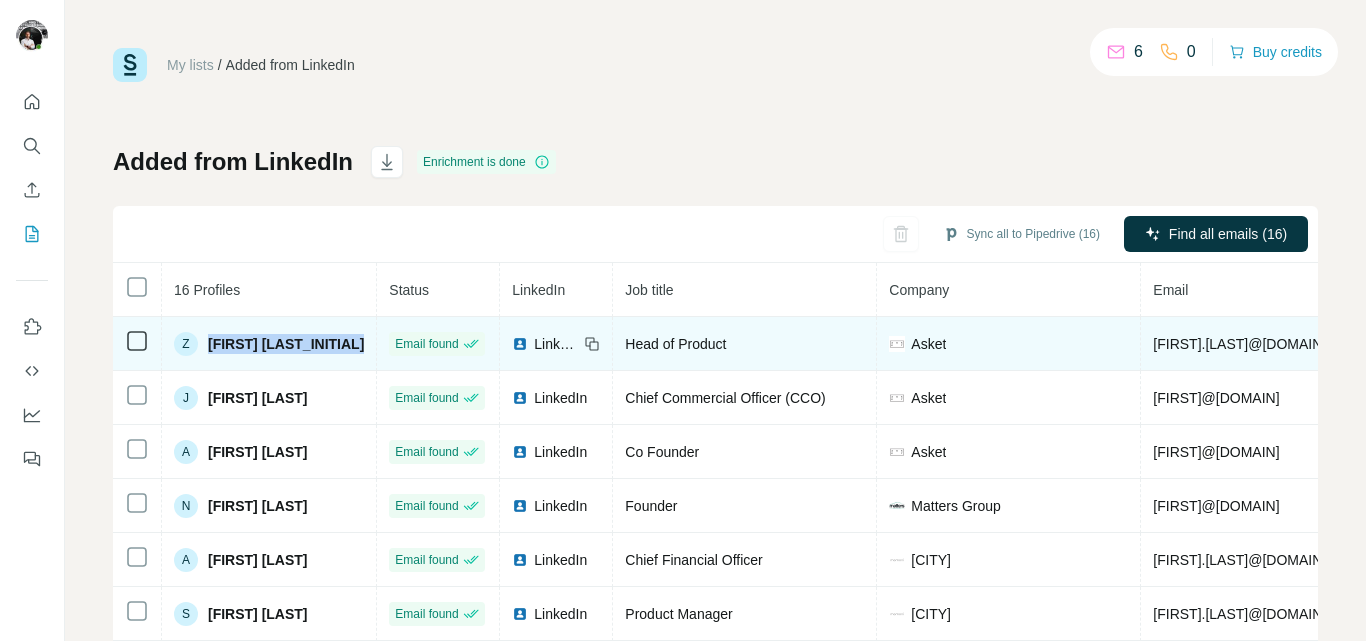 copy on "[FIRST] [LAST]" 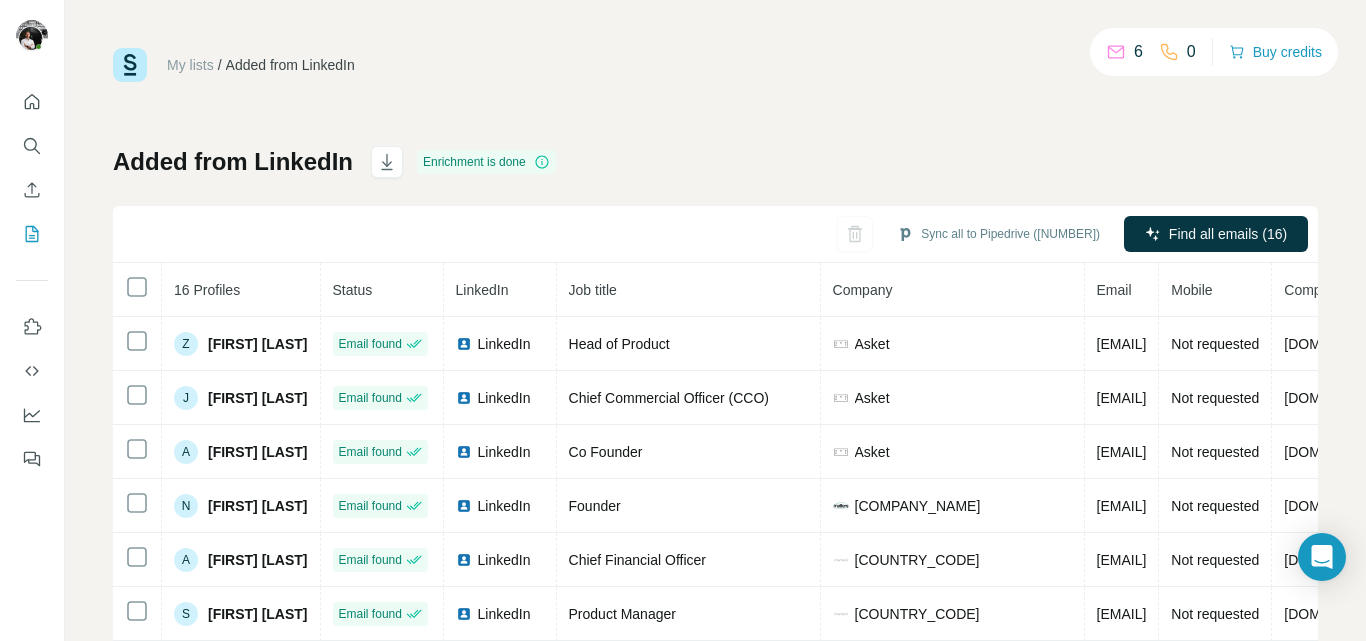 scroll, scrollTop: 0, scrollLeft: 0, axis: both 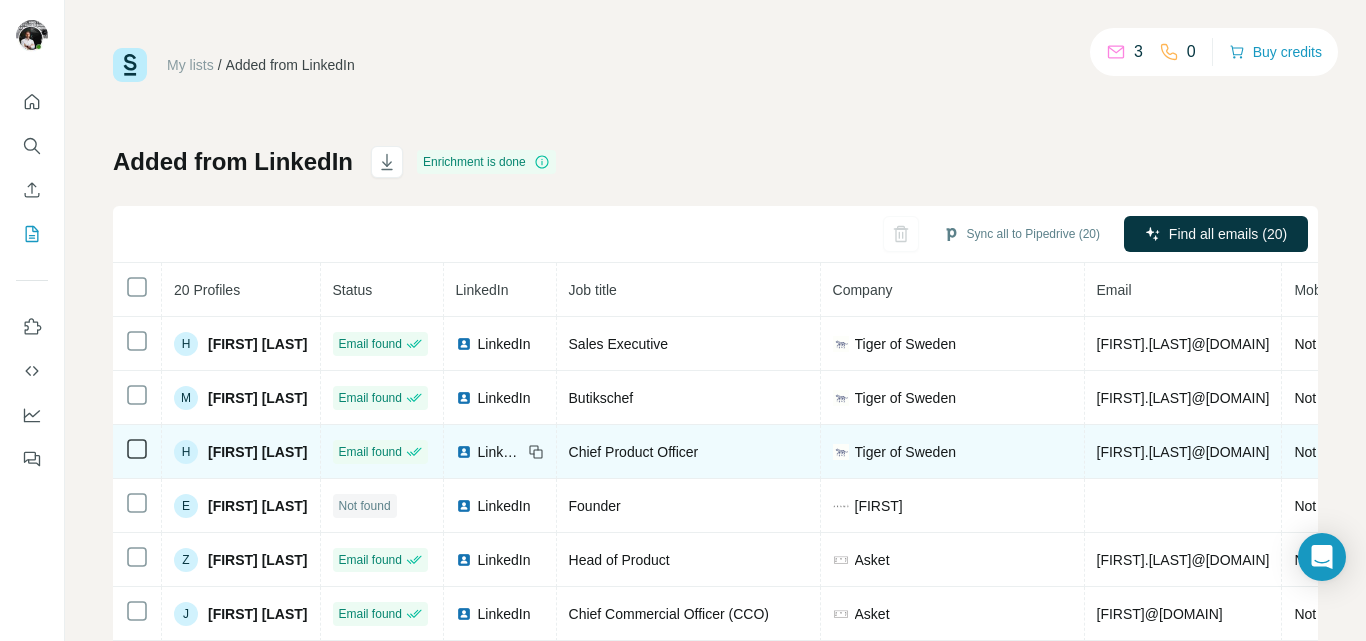 click on "[FIRST] [LAST]" at bounding box center [258, 452] 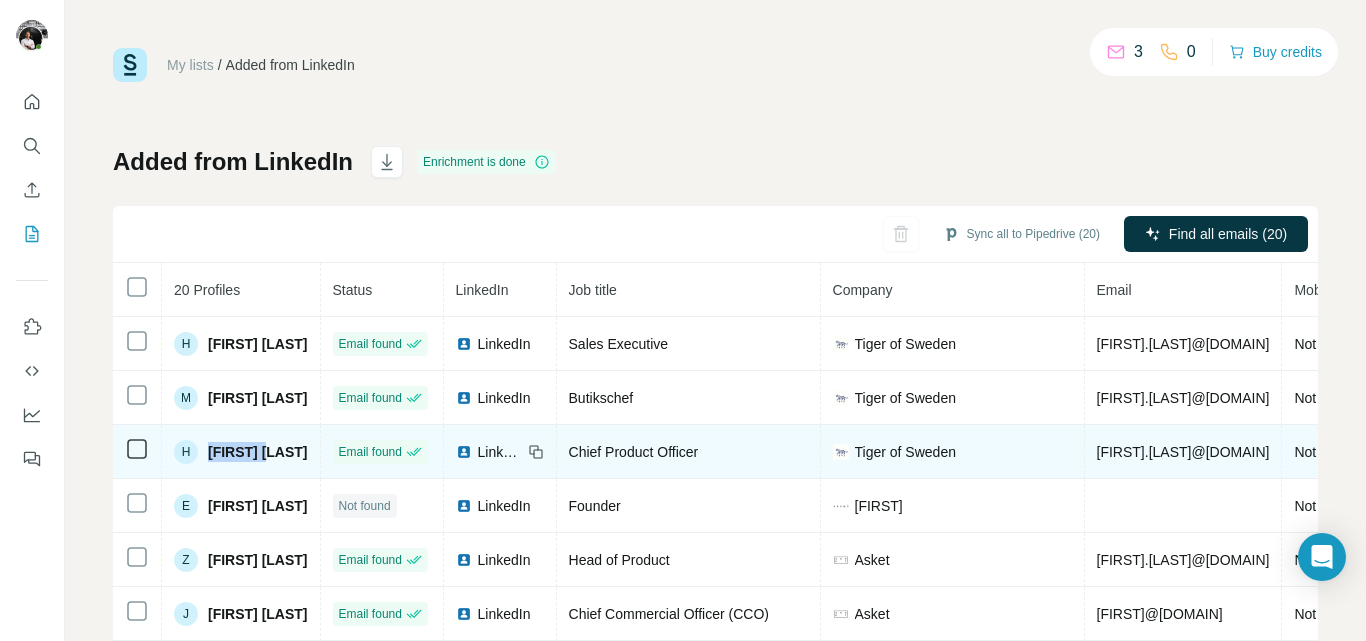 click on "[FIRST] [LAST]" at bounding box center (258, 452) 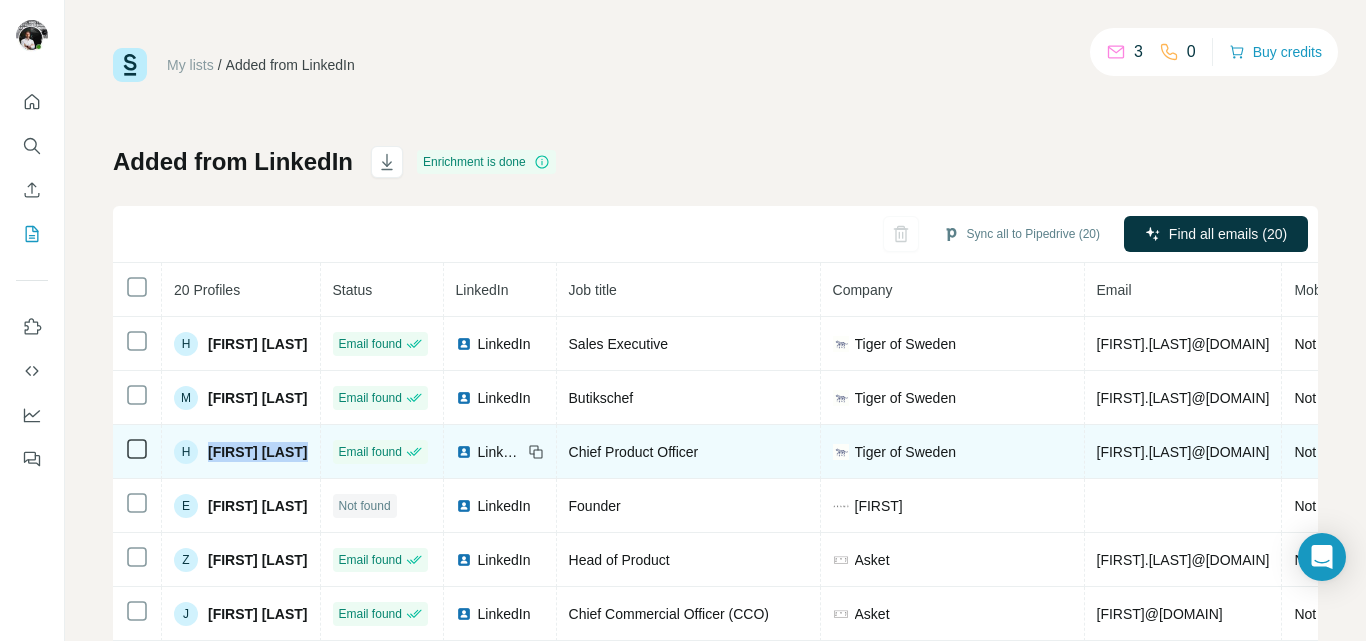 click on "[FIRST] [LAST]" at bounding box center (258, 452) 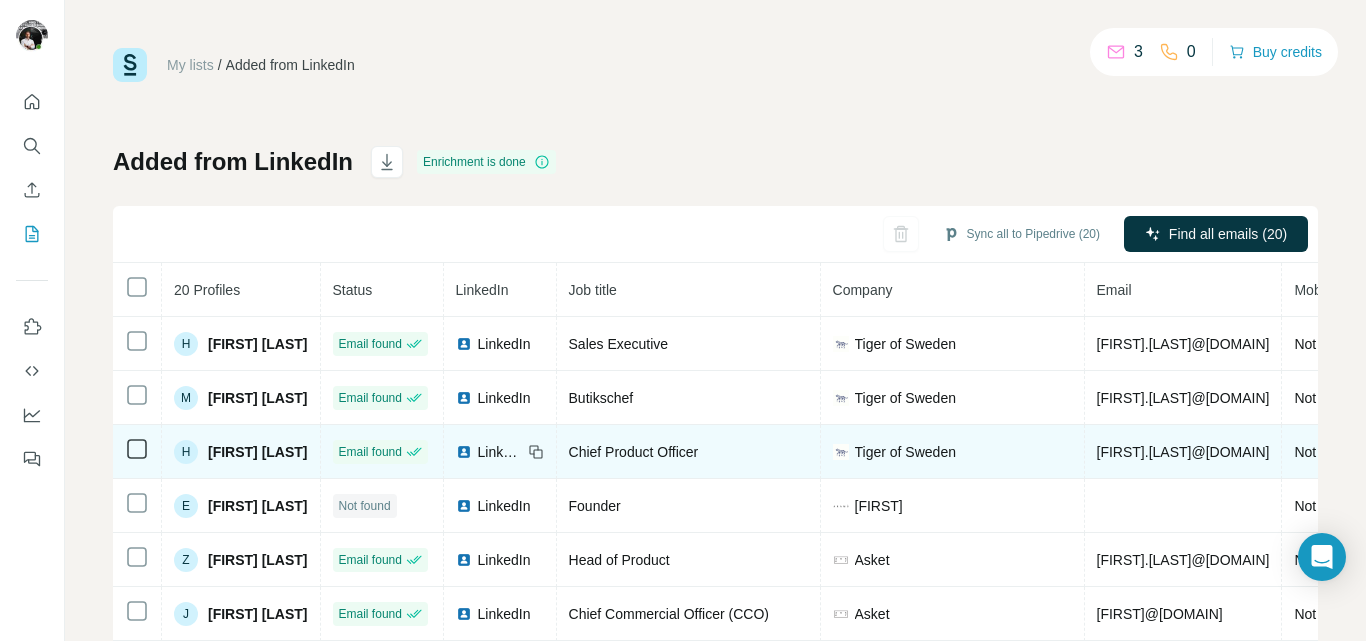 click on "[EMAIL]" at bounding box center (1183, 452) 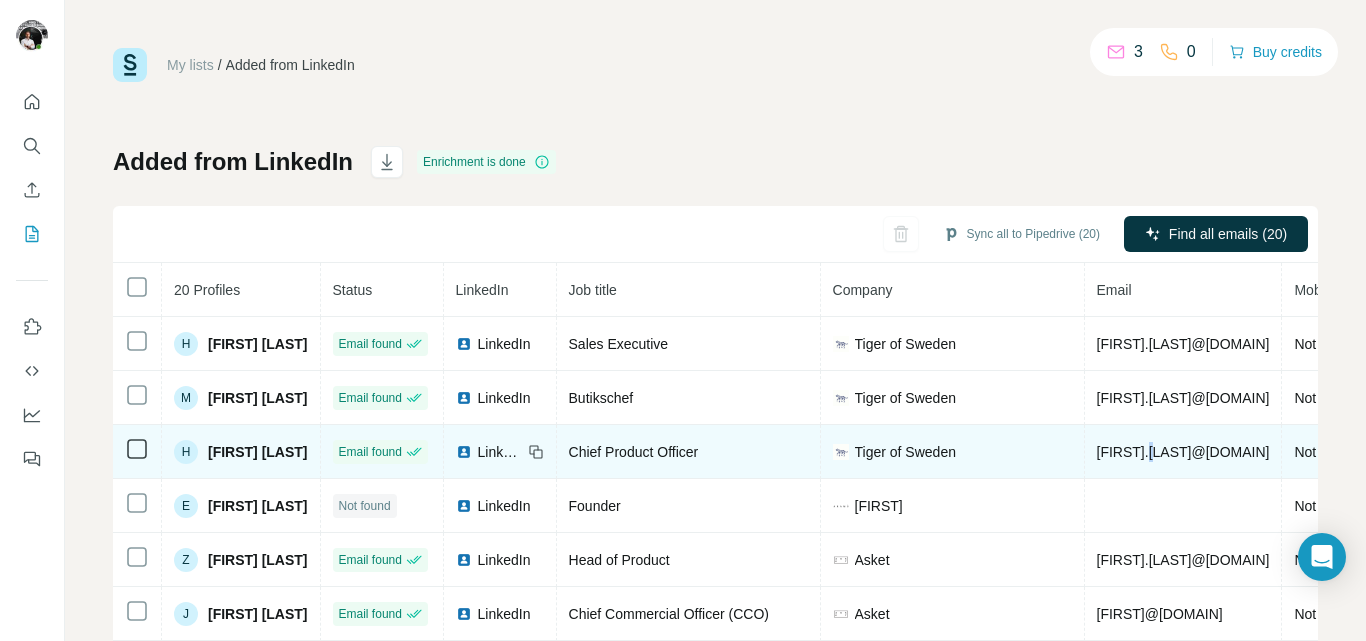 click on "[EMAIL]" at bounding box center (1183, 452) 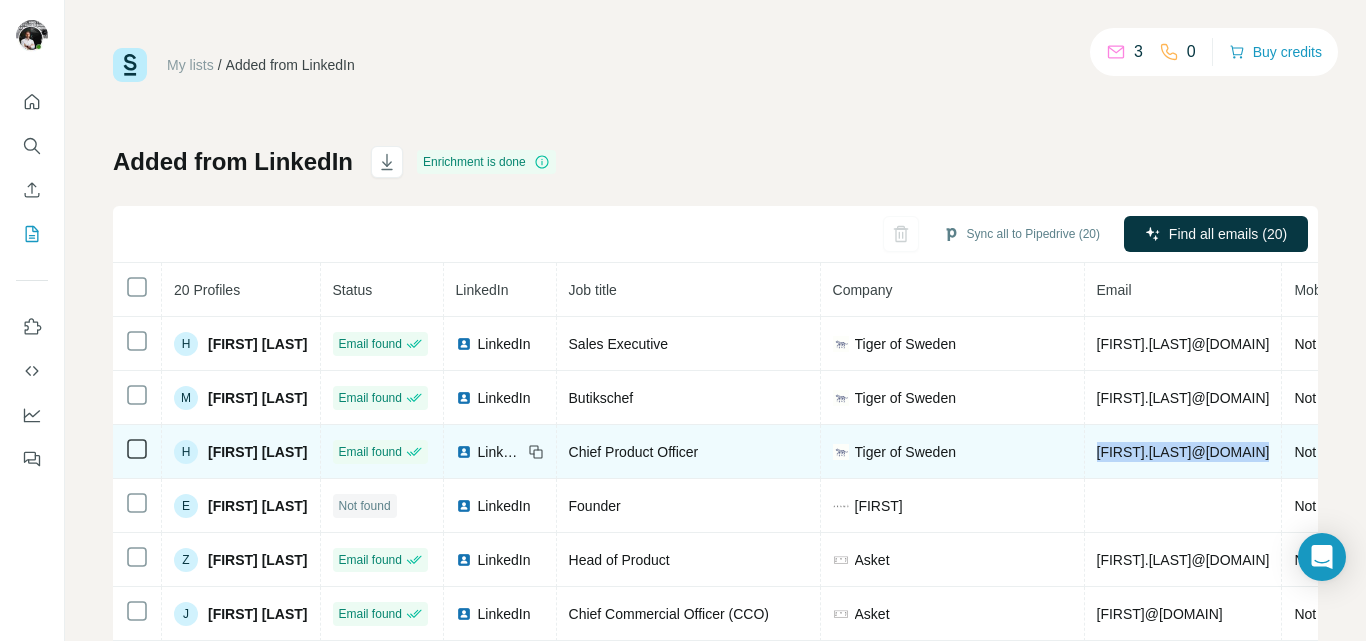 click on "[EMAIL]" at bounding box center [1183, 452] 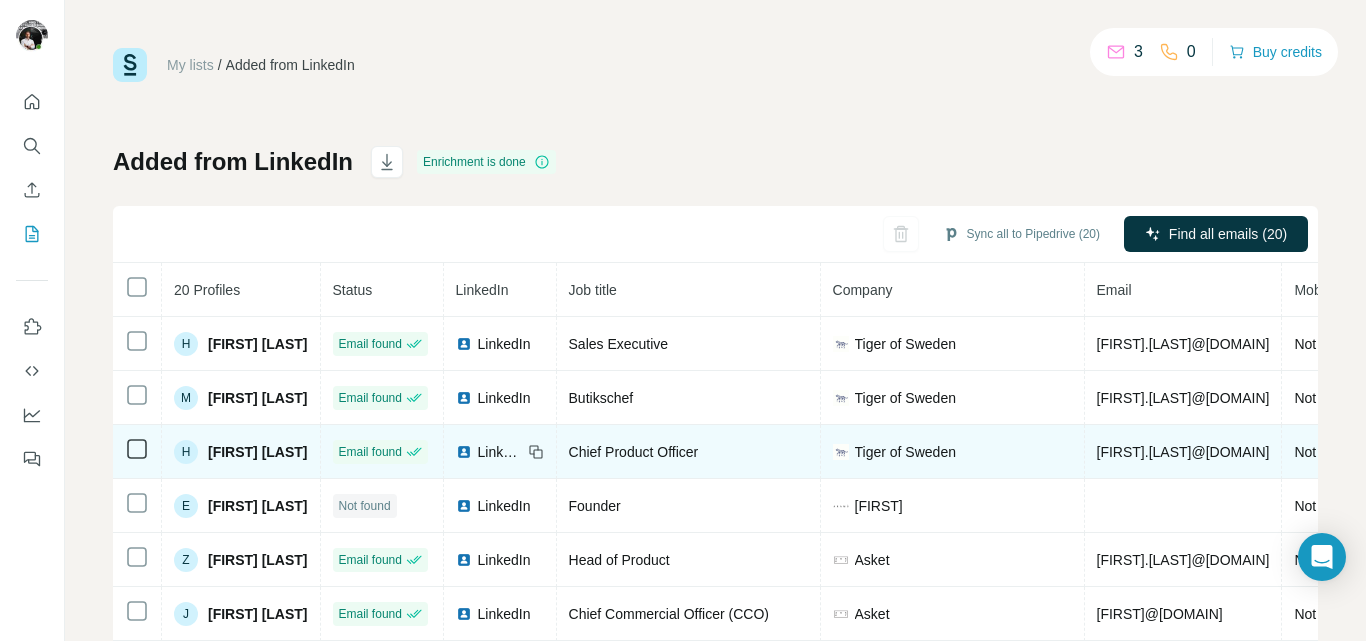 click 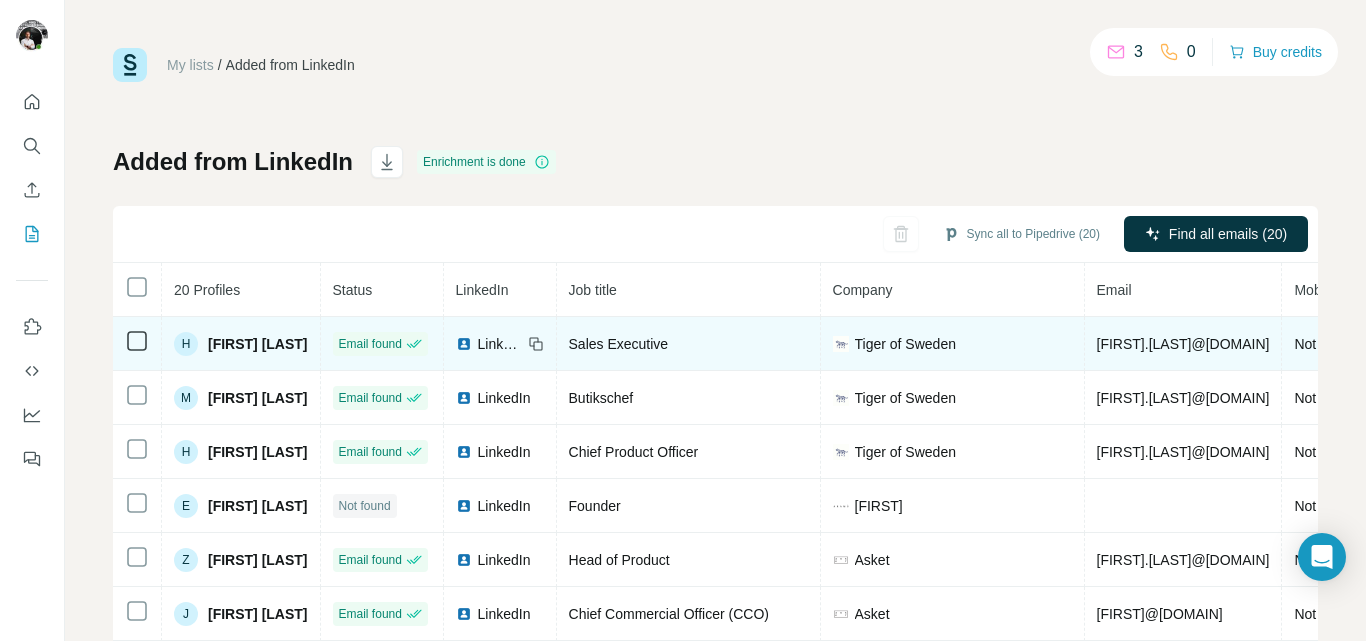 click on "[FIRST] [LAST]" at bounding box center [258, 344] 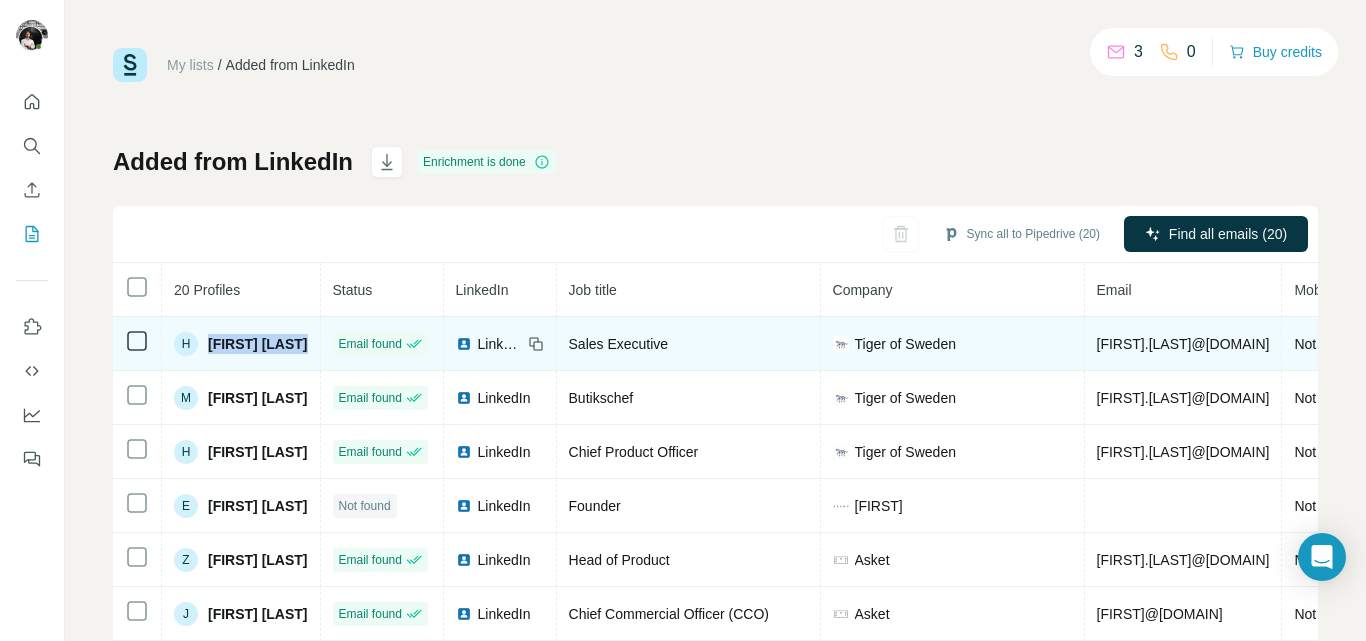 click on "[FIRST] [LAST]" at bounding box center (258, 344) 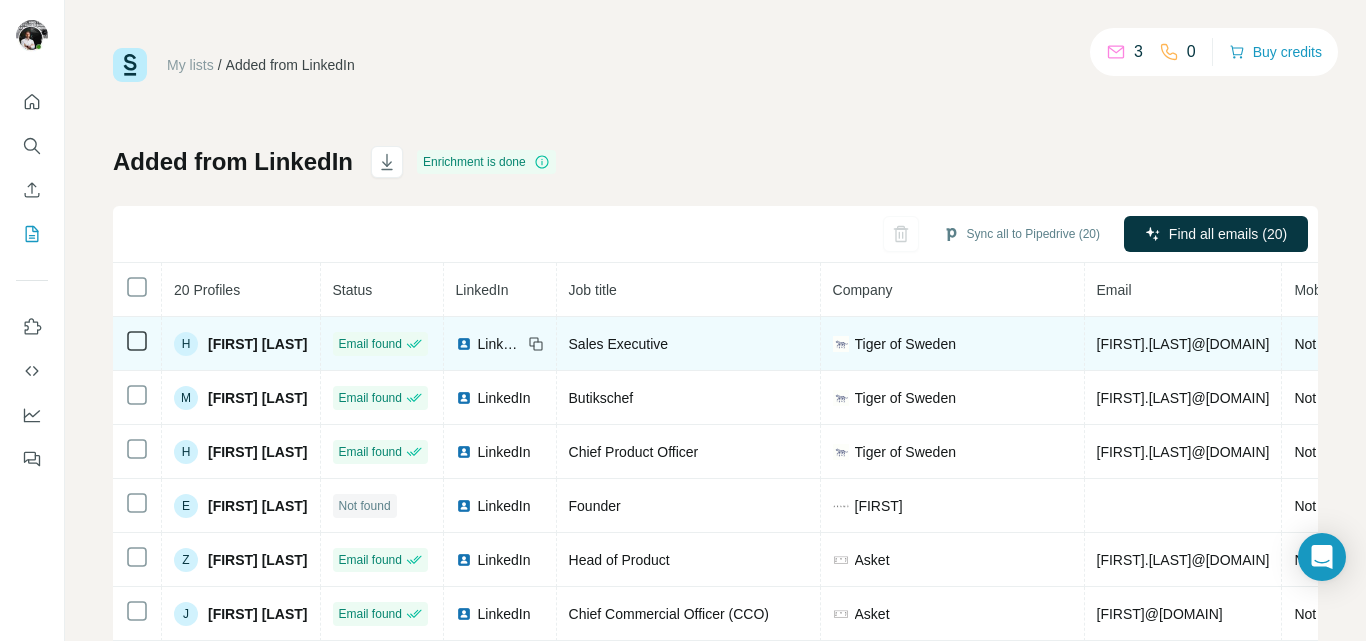 click on "[EMAIL]" at bounding box center [1183, 344] 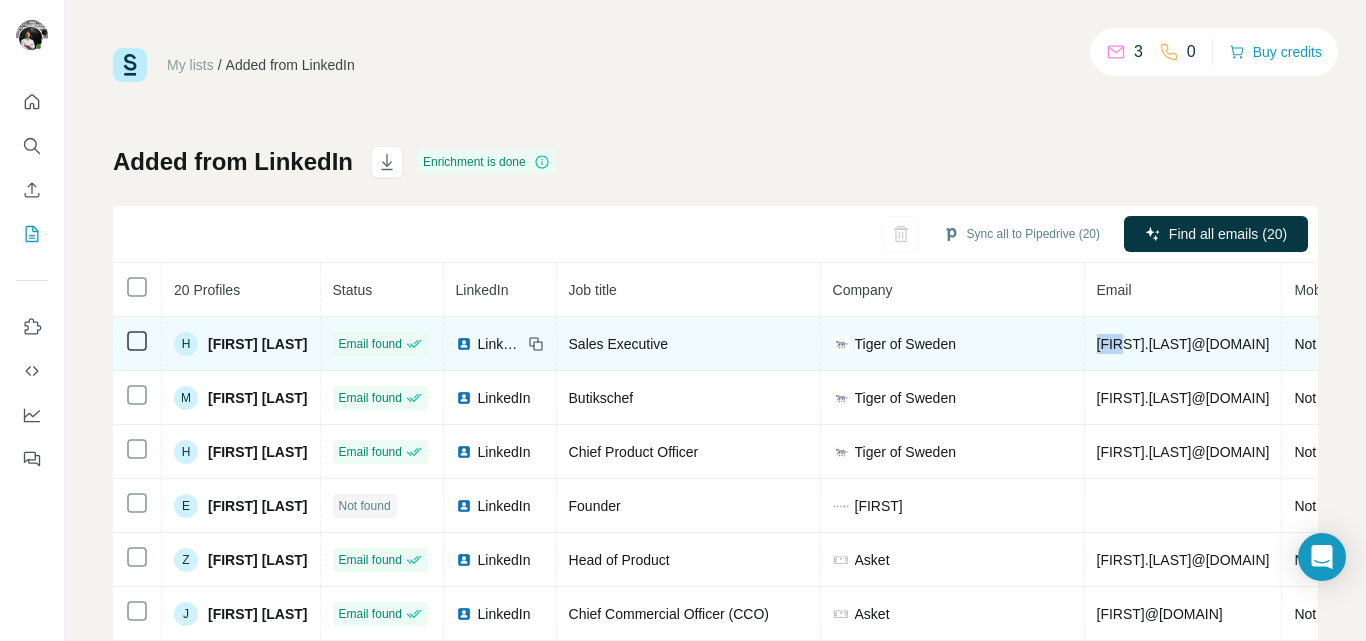 click on "[EMAIL]" at bounding box center [1183, 344] 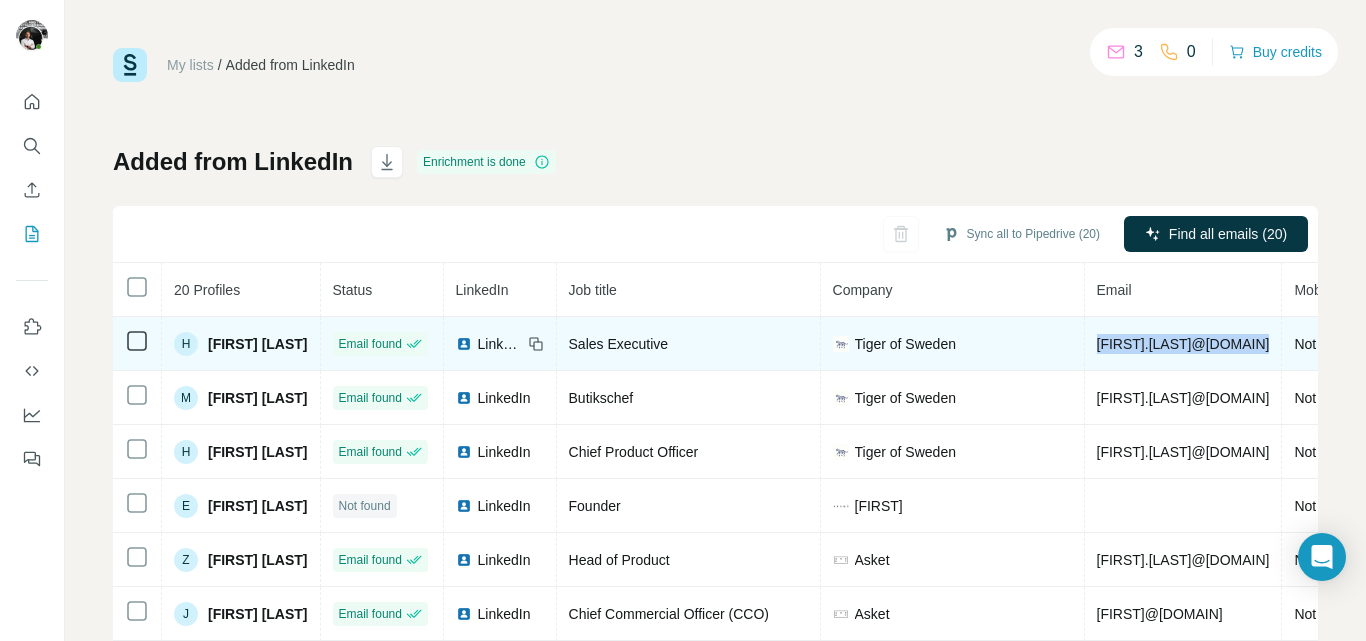 click on "[EMAIL]" at bounding box center (1183, 344) 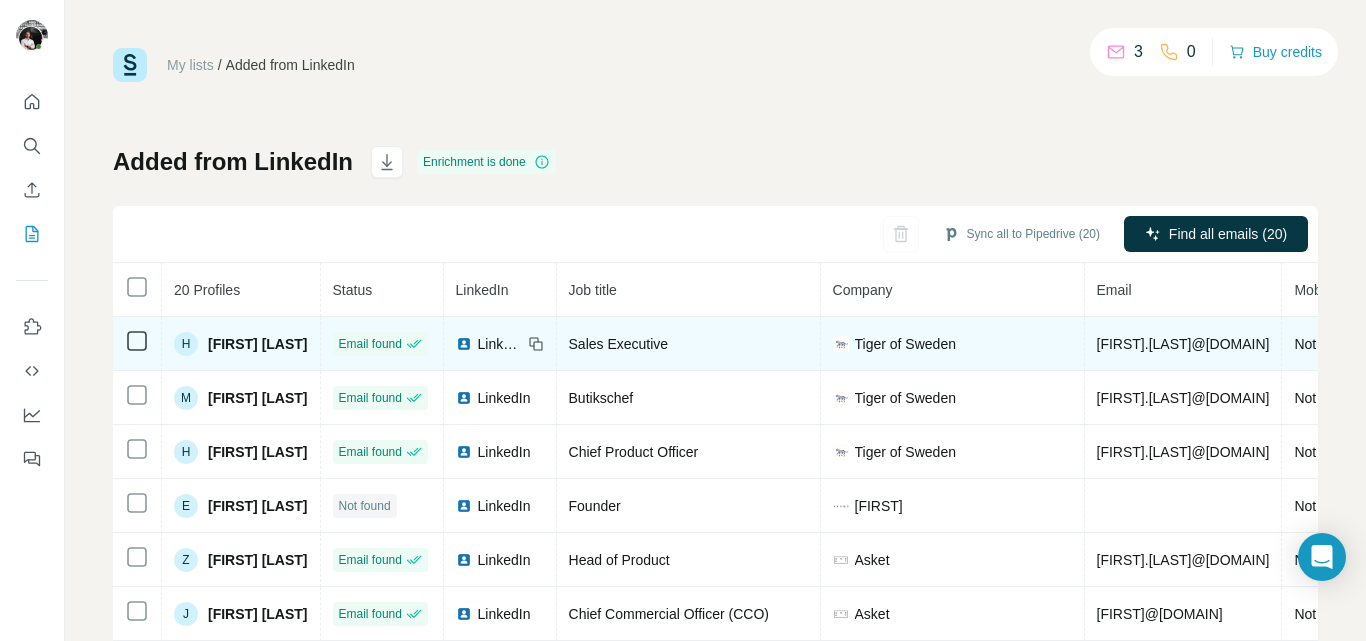 click 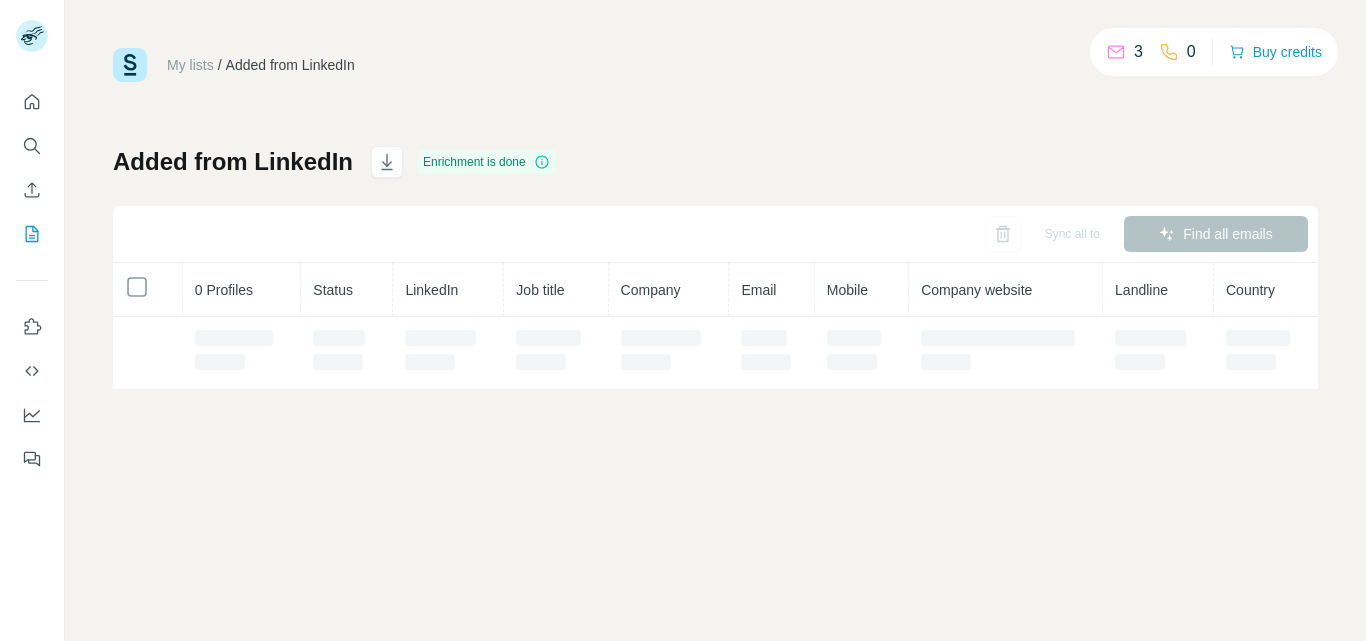 scroll, scrollTop: 0, scrollLeft: 0, axis: both 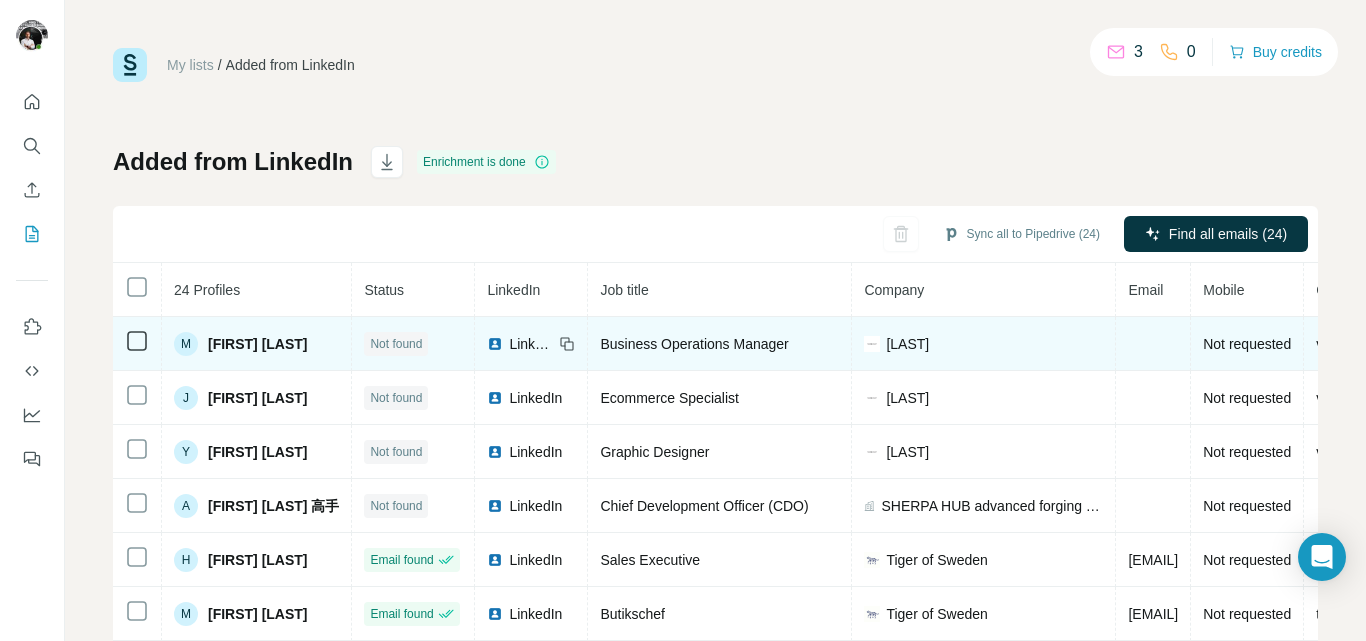 click on "[FIRST] [LAST]" at bounding box center (258, 344) 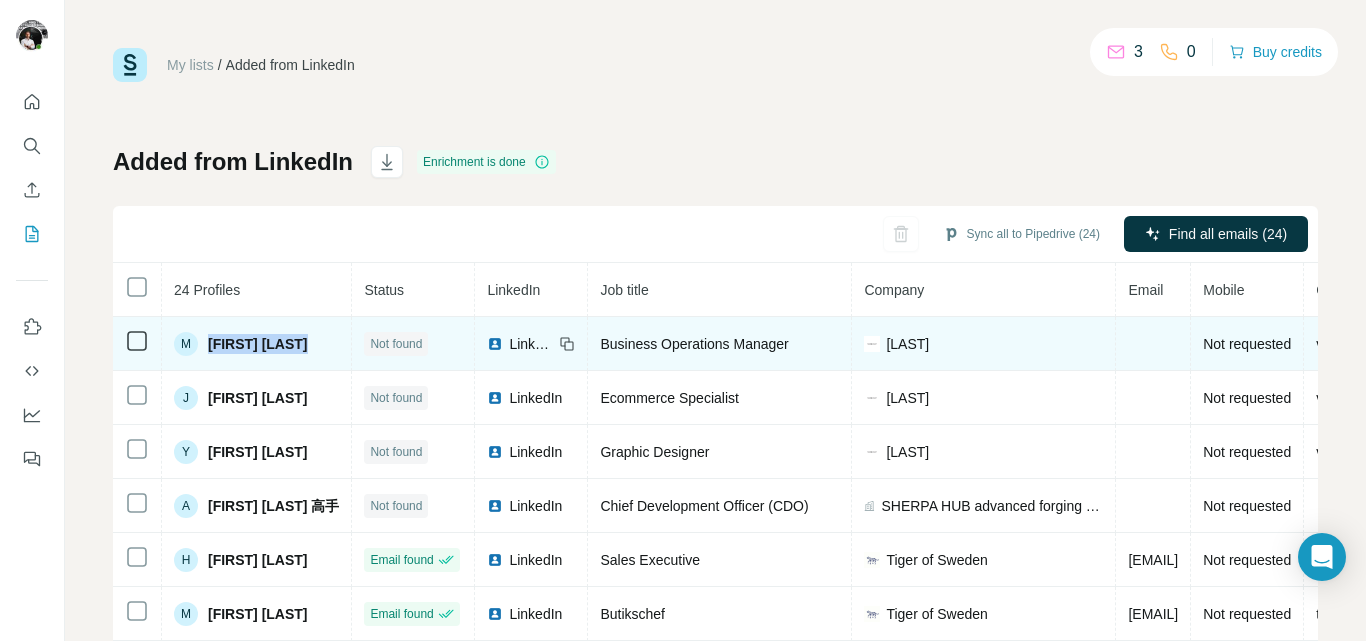 click on "[FIRST] [LAST]" at bounding box center [258, 344] 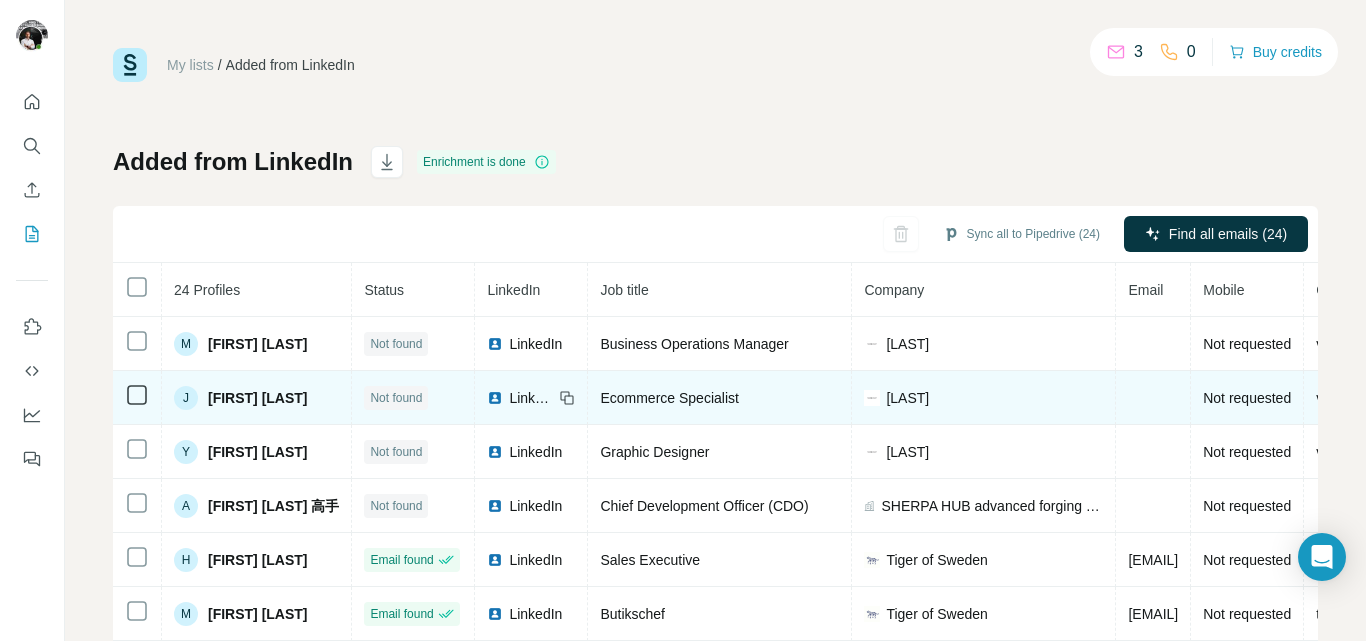 click on "[FIRST] [LAST]" at bounding box center [258, 398] 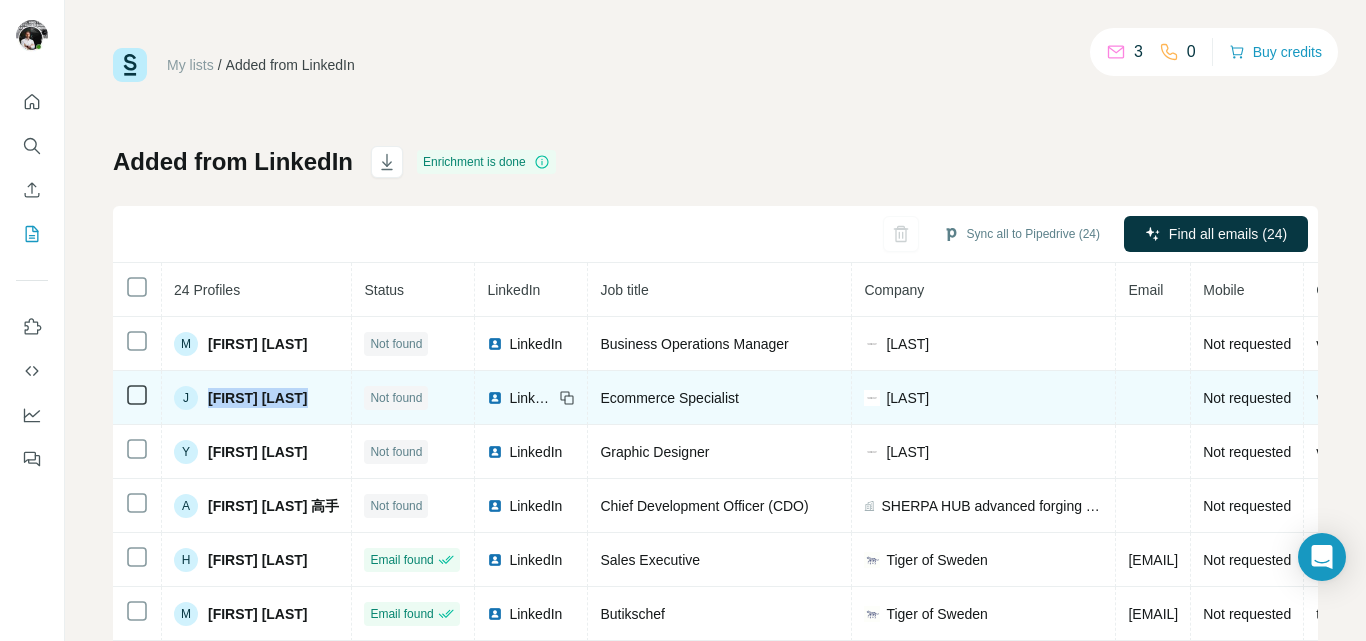 click on "[FIRST] [LAST]" at bounding box center [258, 398] 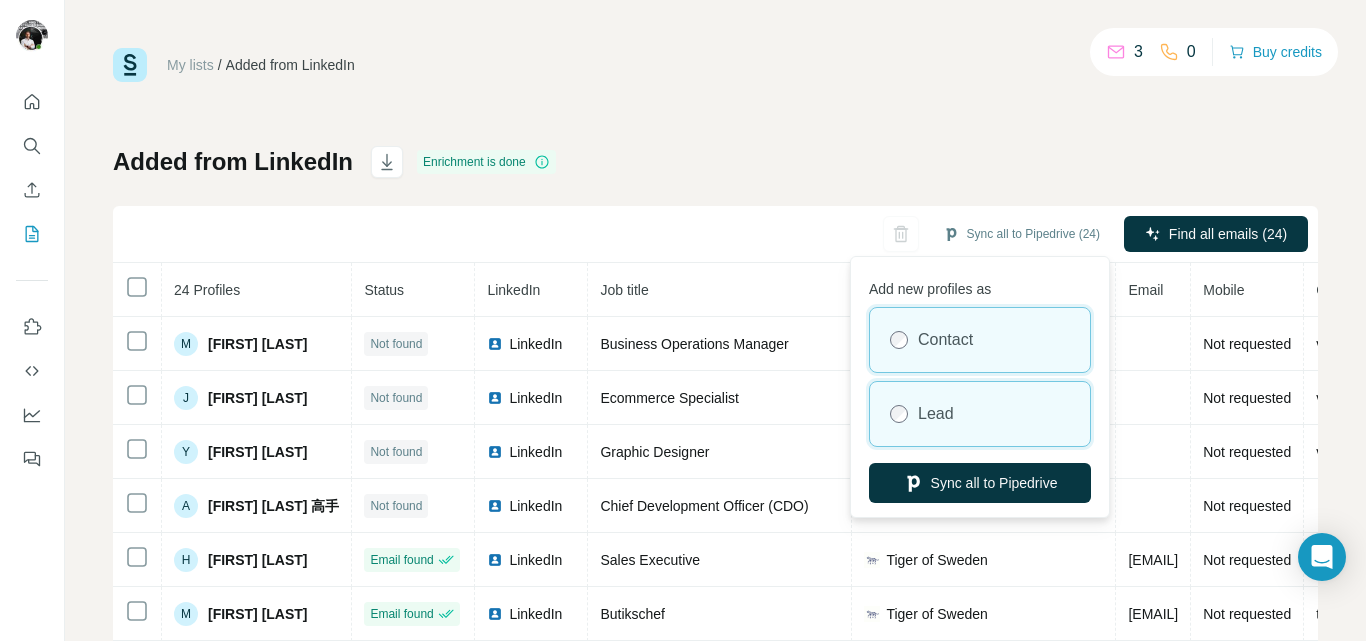 click on "Lead" at bounding box center [980, 414] 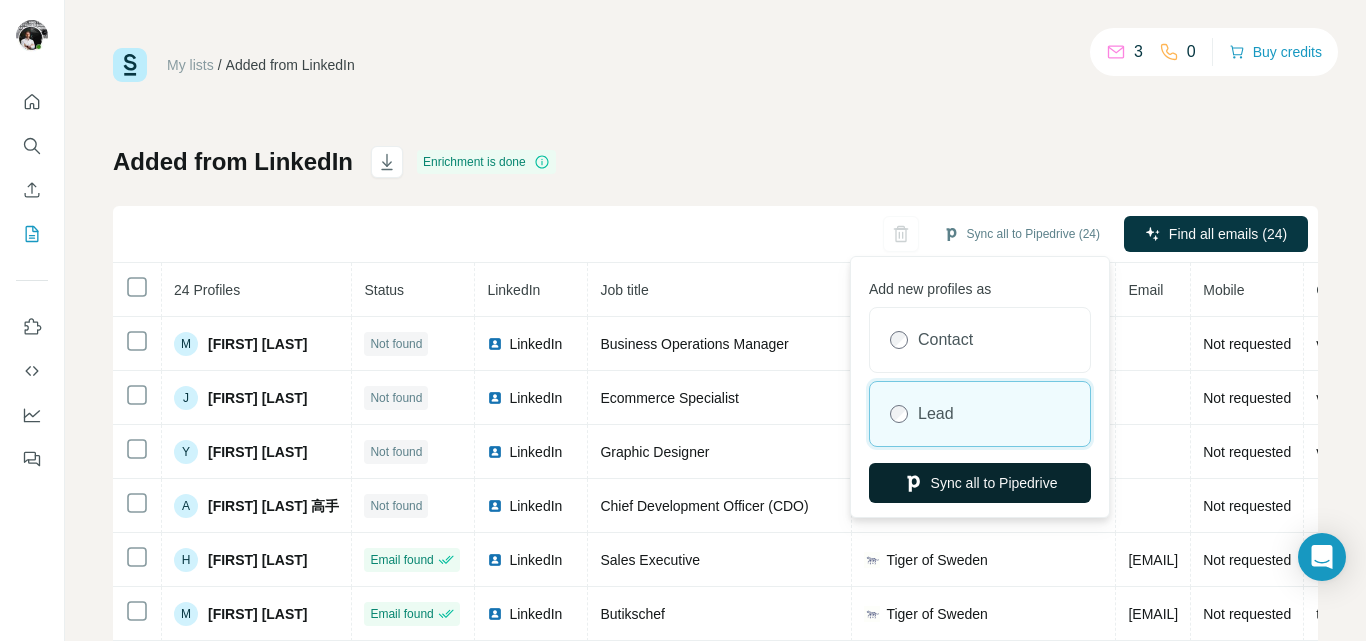 click on "Sync all to Pipedrive" at bounding box center [980, 483] 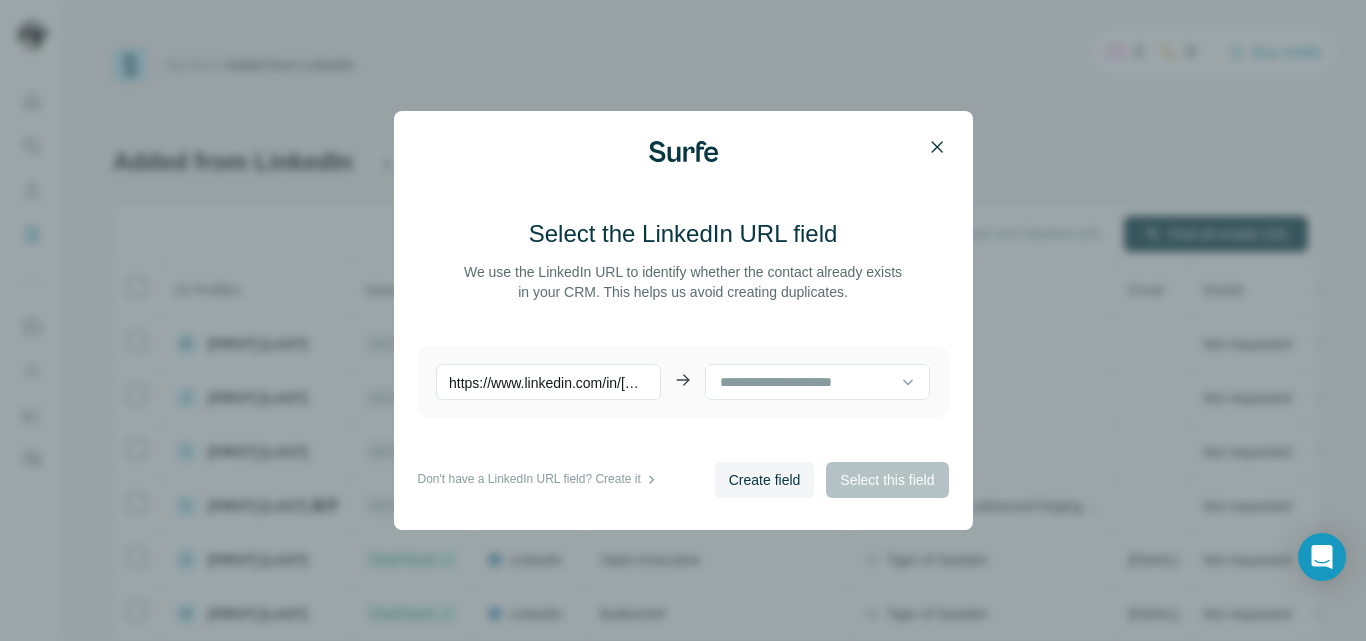 click 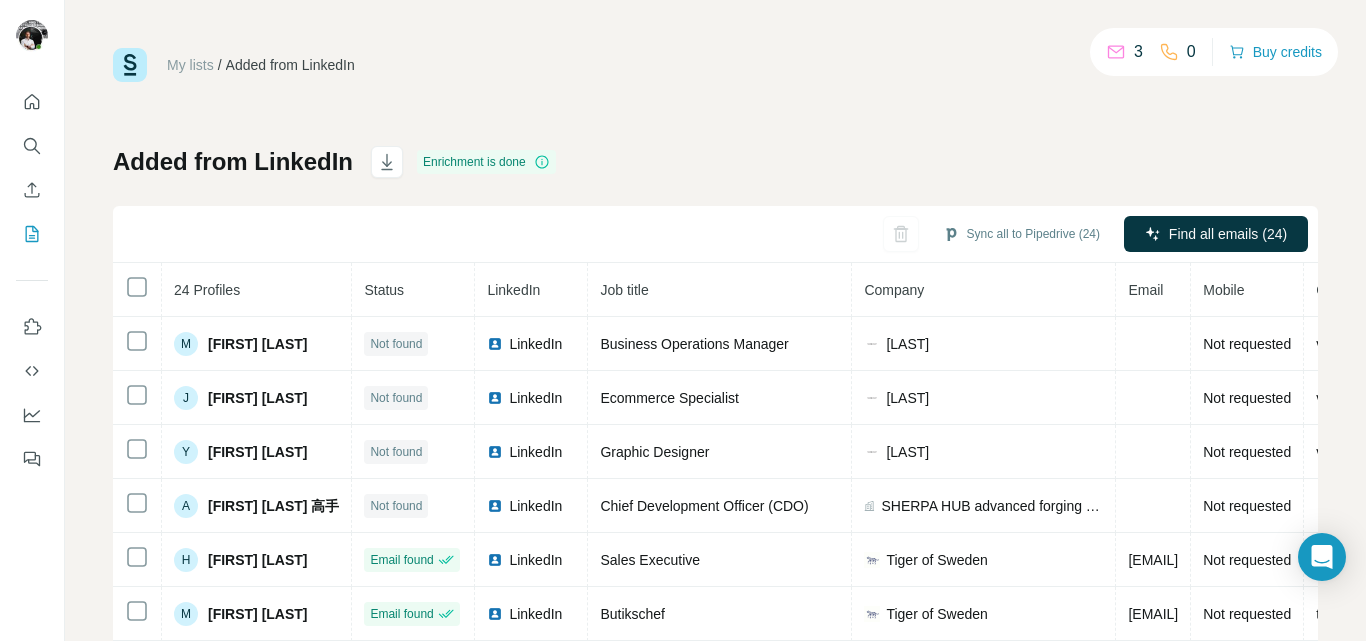 click on "Added from LinkedIn Enrichment is done Sync all to Pipedrive (24) Find all emails (24) 24 Profiles Status LinkedIn Job title Company Email Mobile Company website Landline Country M [FIRST] [LAST] Not found LinkedIn Business Operations Manager VASQUIAT Not requested vasquiat.com [COUNTRY] J [FIRST] [LAST] Not found LinkedIn Ecommerce Specialist VASQUIAT Not requested vasquiat.com [COUNTRY] Y [FIRST] [LAST] Not found LinkedIn Graphic Designer VASQUIAT Not requested vasquiat.com [COUNTRY] A [FIRST] [LAST] 高手 Not found LinkedIn Chief Development Officer (CDO) SHERPA HUB advanced forging and tubing solution Not requested [COUNTRY] H [FIRST] [LAST] Email found LinkedIn Sales Executive Tiger of Sweden [EMAIL] Not requested tigerofsweden.com M [FIRST] [LAST] Email found LinkedIn Butikschef Tiger of Sweden [EMAIL] Not requested tigerofsweden.com [COUNTRY] H [FIRST] [LAST] Email found LinkedIn Chief Product Officer Tiger of Sweden Not requested [COUNTRY] E Founder" at bounding box center (715, 468) 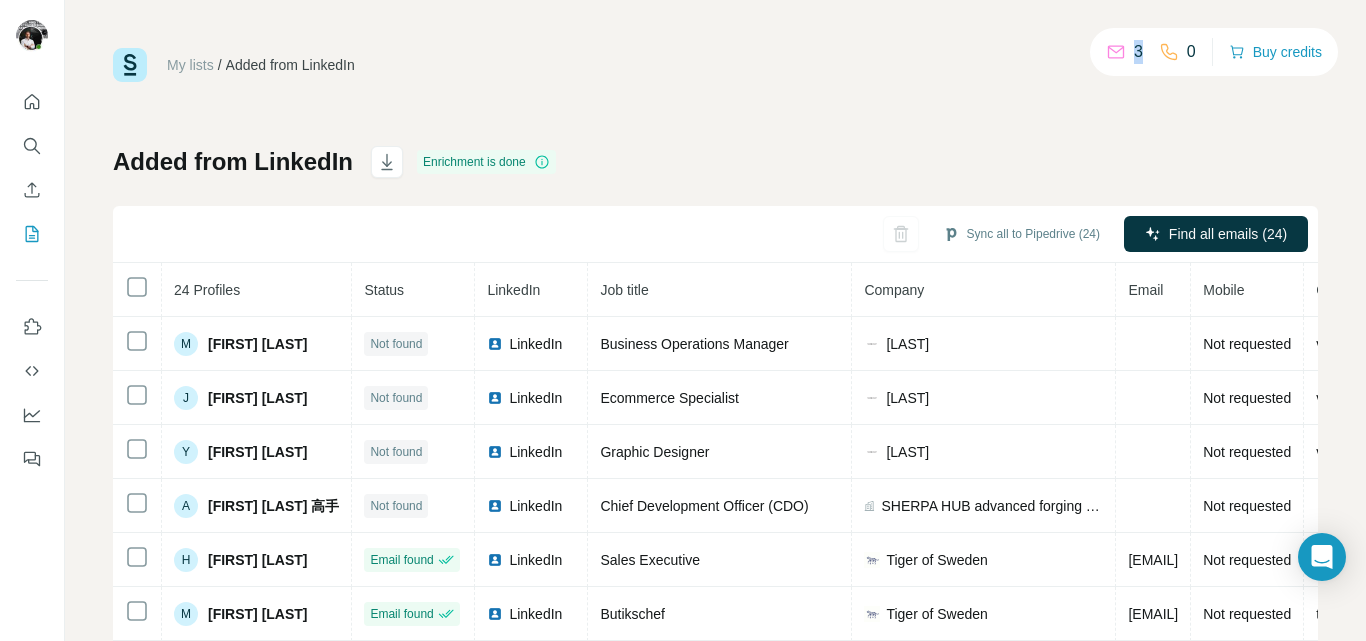 click 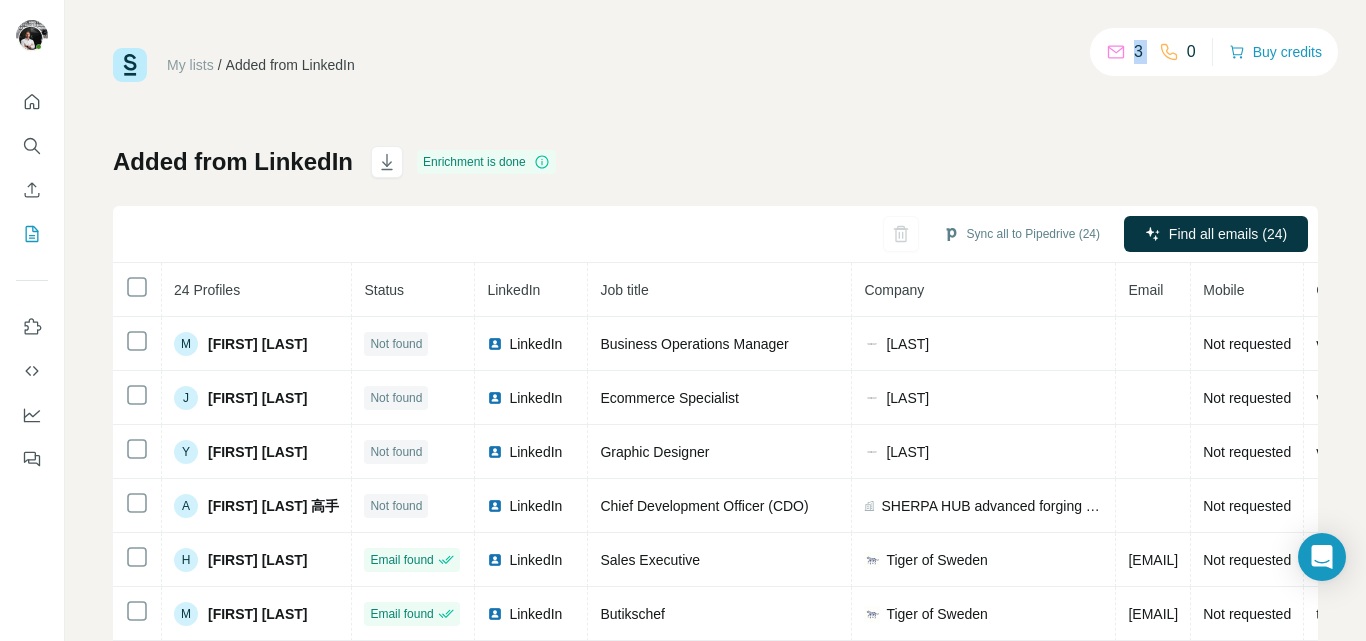 click 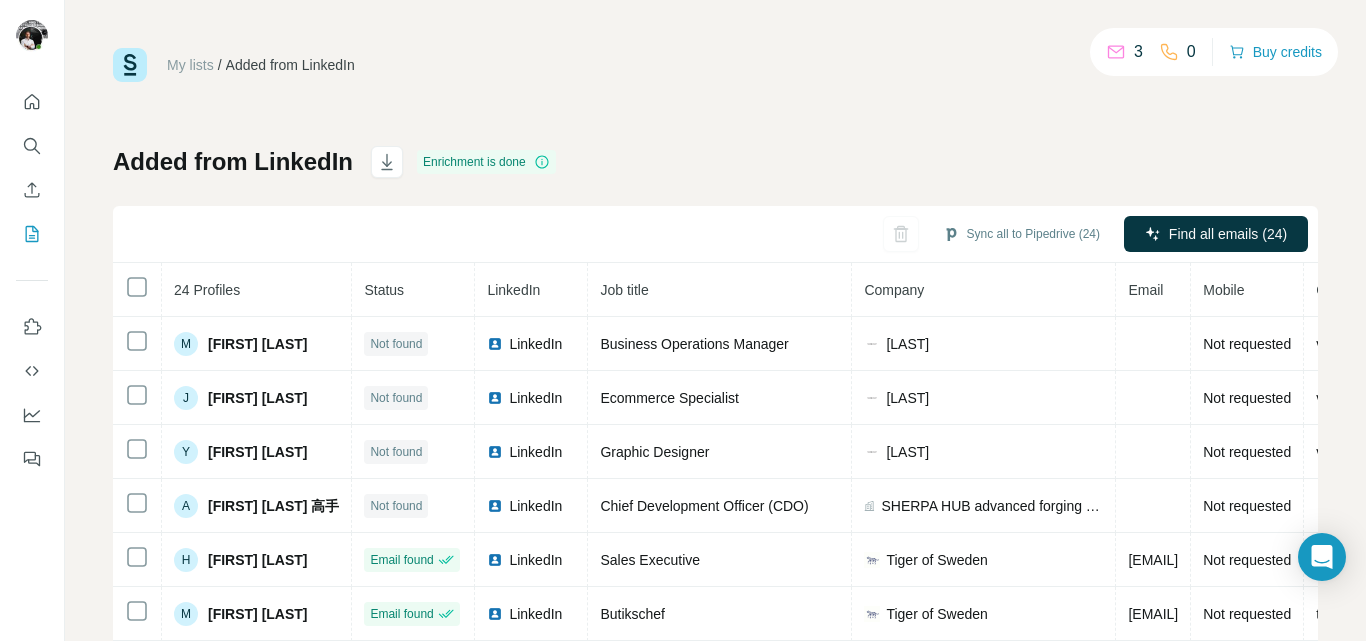 click on "My lists / Added from LinkedIn 3 0 Buy credits Added from LinkedIn Enrichment is done Sync all to Pipedrive (24) Find all emails (24) 24 Profiles Status LinkedIn Job title Company Email Mobile Company website Landline Country M [FIRST] [LAST] Not found LinkedIn Business Operations Manager VASQUIAT Not requested vasquiat.com [COUNTRY] J [FIRST] [LAST] Not found LinkedIn Ecommerce Specialist VASQUIAT Not requested vasquiat.com [COUNTRY] Y [FIRST] [LAST] Not found LinkedIn Graphic Designer VASQUIAT Not requested vasquiat.com [COUNTRY] A [FIRST] [LAST] 高手 Not found LinkedIn Chief Development Officer (CDO) SHERPA HUB advanced forging and tubing solution Not requested [COUNTRY] H [FIRST] [LAST] Email found LinkedIn Sales Executive Tiger of Sweden [EMAIL] Not requested tigerofsweden.com M [FIRST] [LAST] Email found LinkedIn Butikschef Tiger of Sweden [EMAIL] Not requested tigerofsweden.com [COUNTRY] H [FIRST] [LAST] Email found LinkedIn Chief Product Officer" at bounding box center [715, 419] 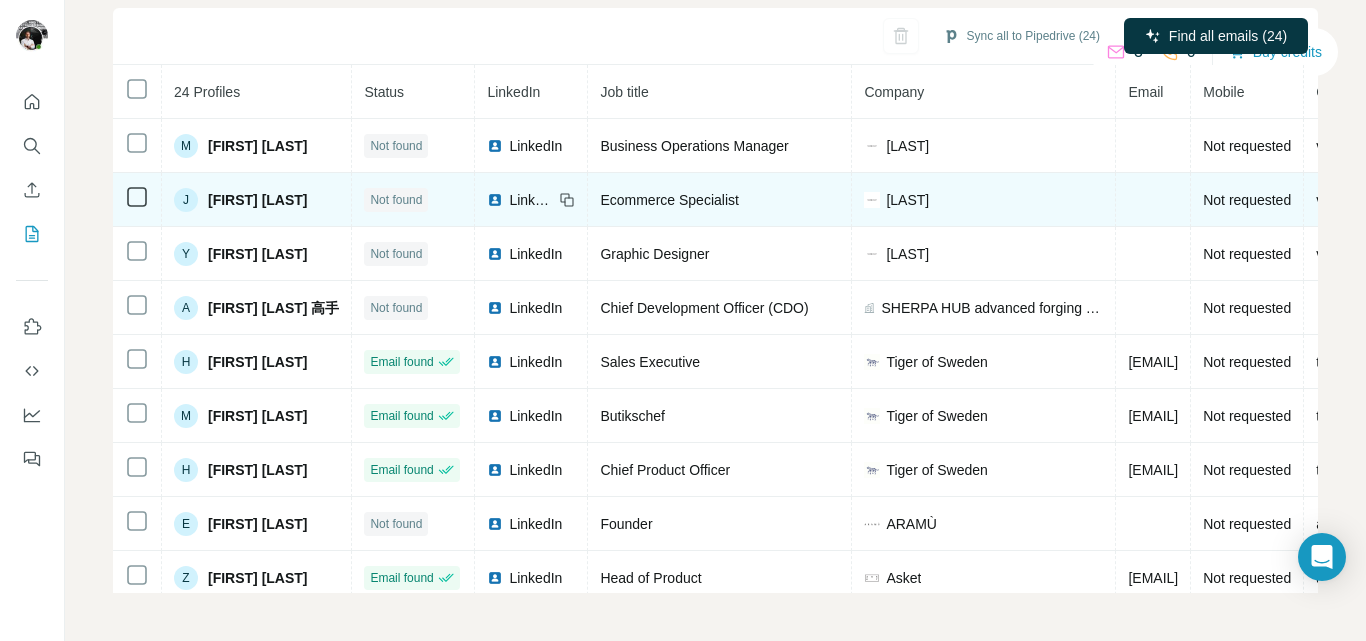 scroll, scrollTop: 0, scrollLeft: 0, axis: both 